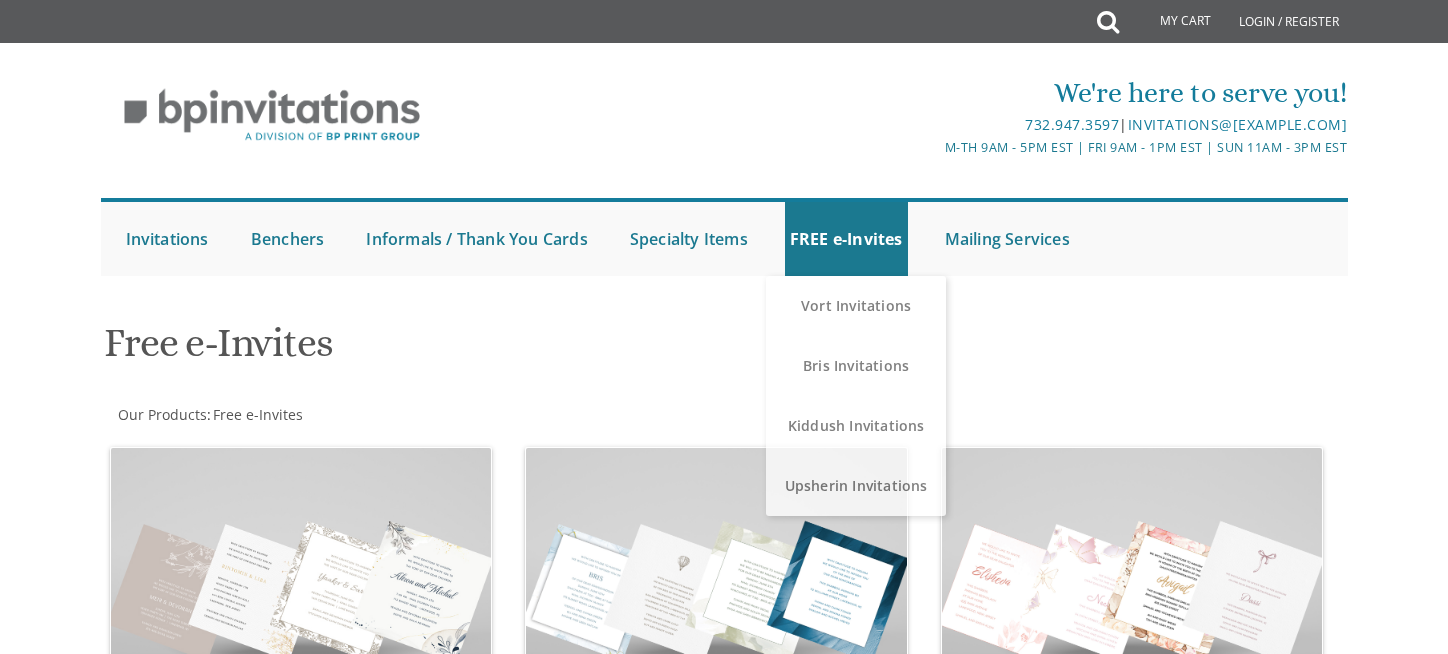scroll, scrollTop: 0, scrollLeft: 0, axis: both 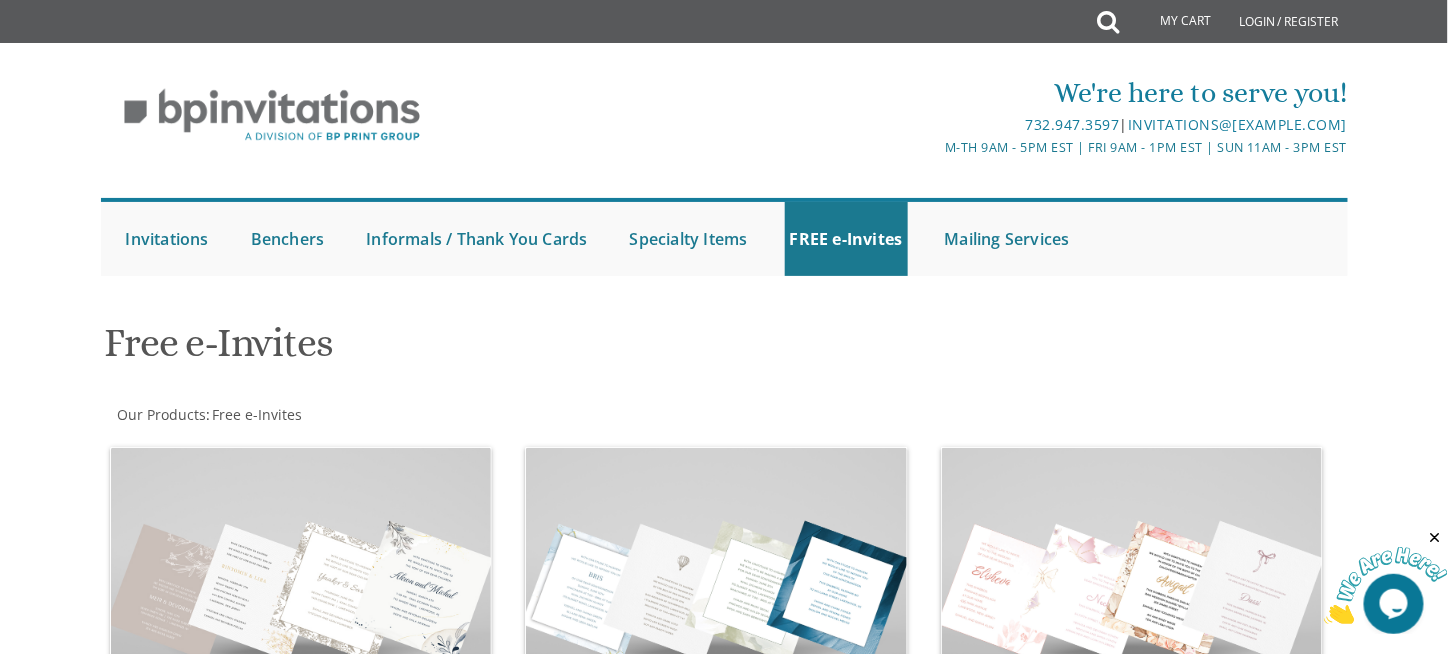 click at bounding box center (1385, 585) 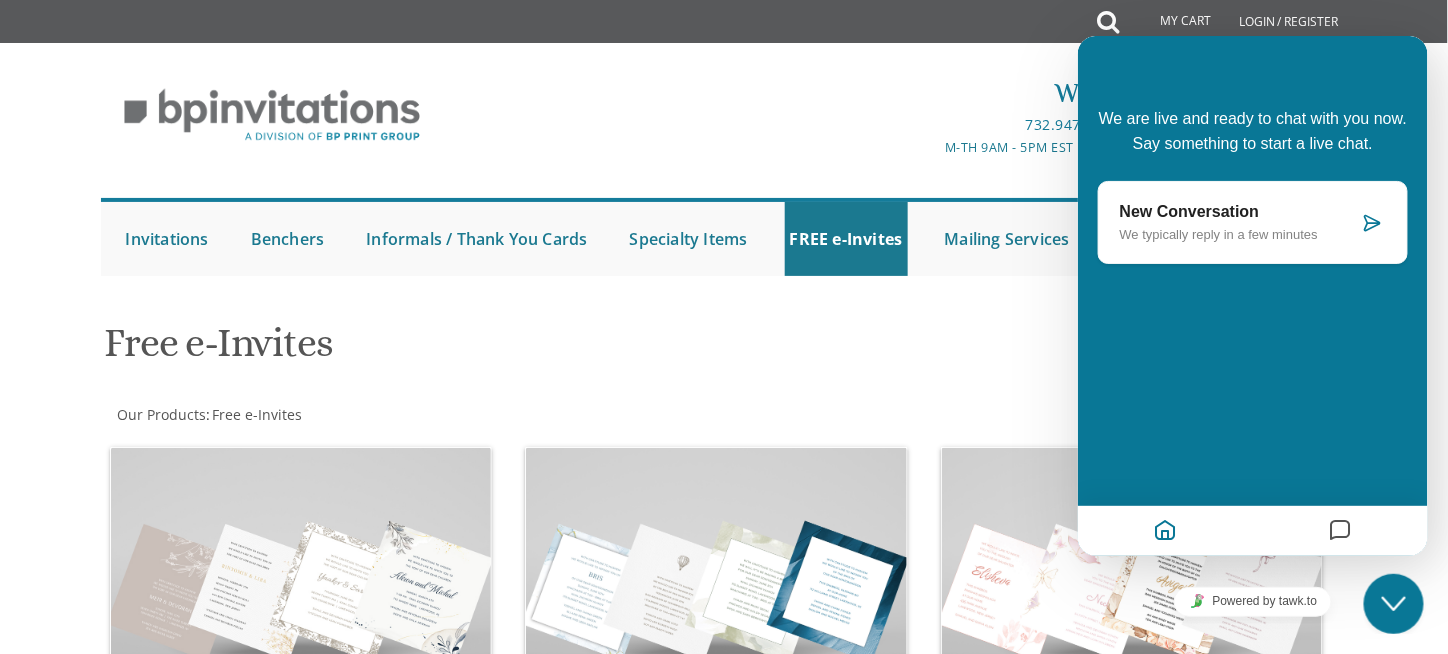 click at bounding box center (1371, 222) 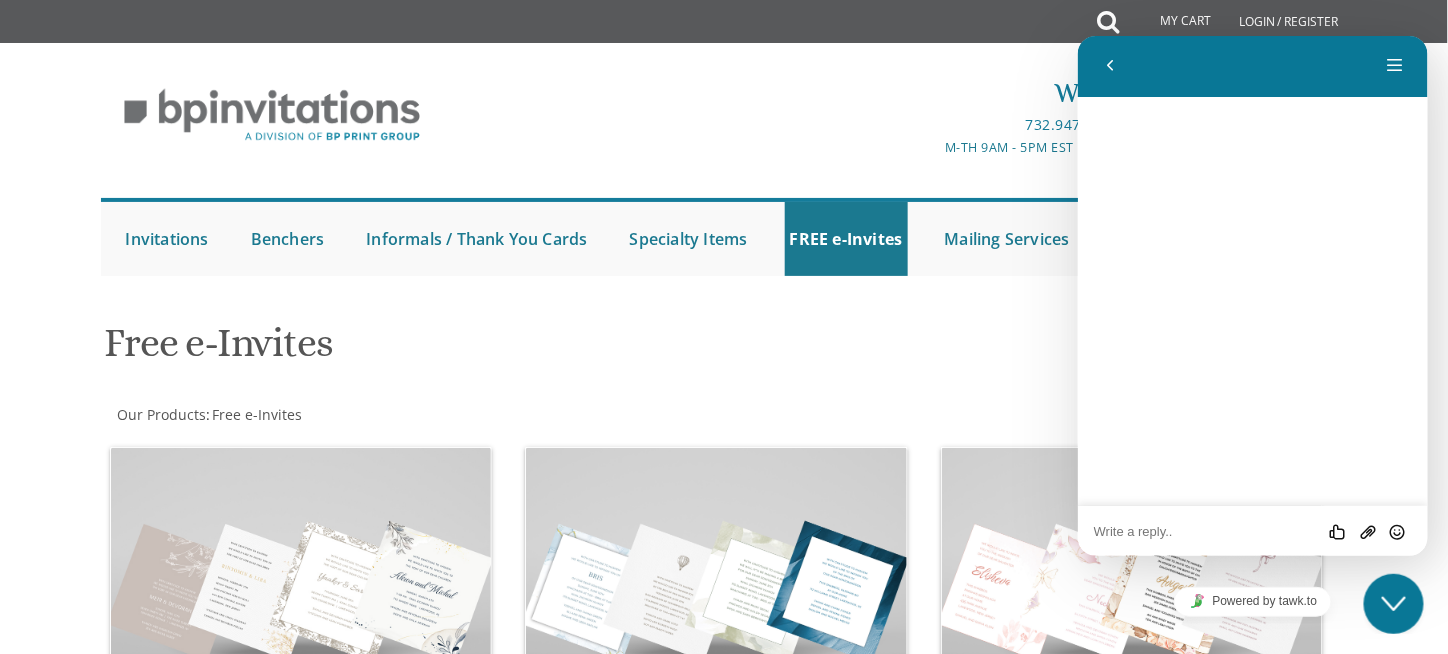 click at bounding box center (1077, 35) 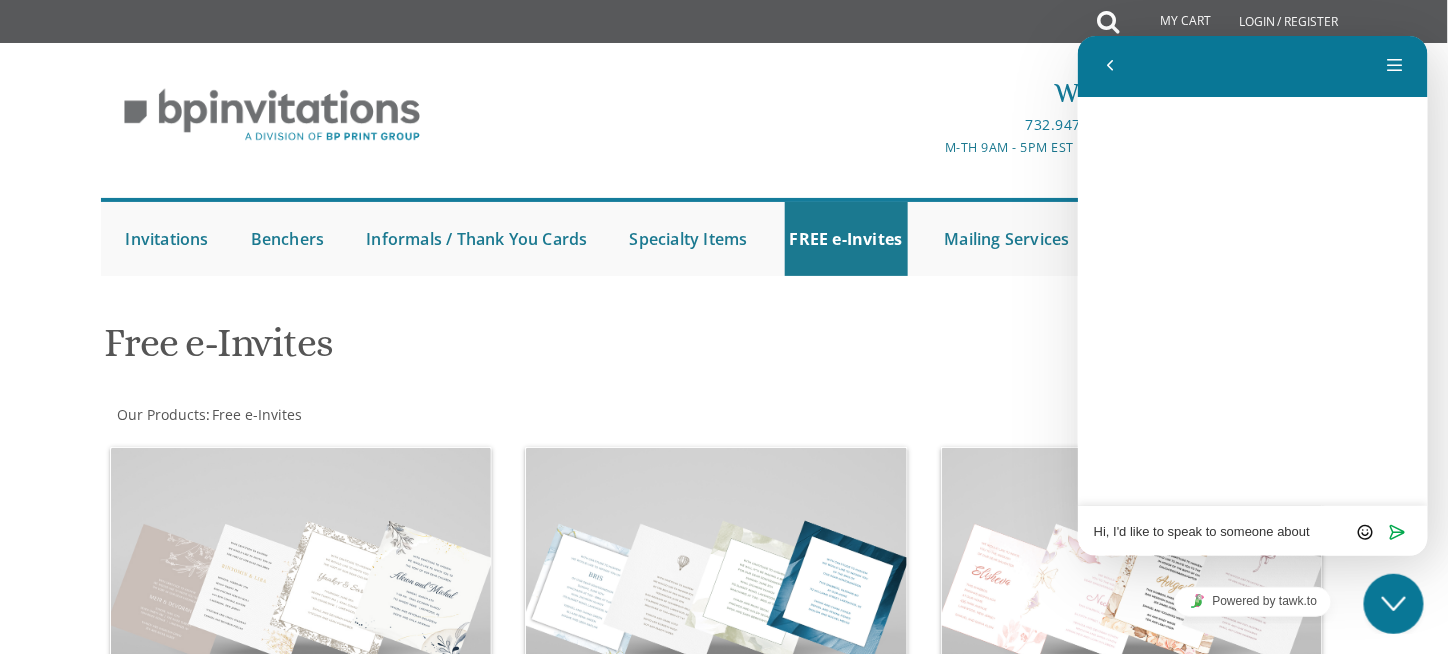 scroll, scrollTop: 0, scrollLeft: 0, axis: both 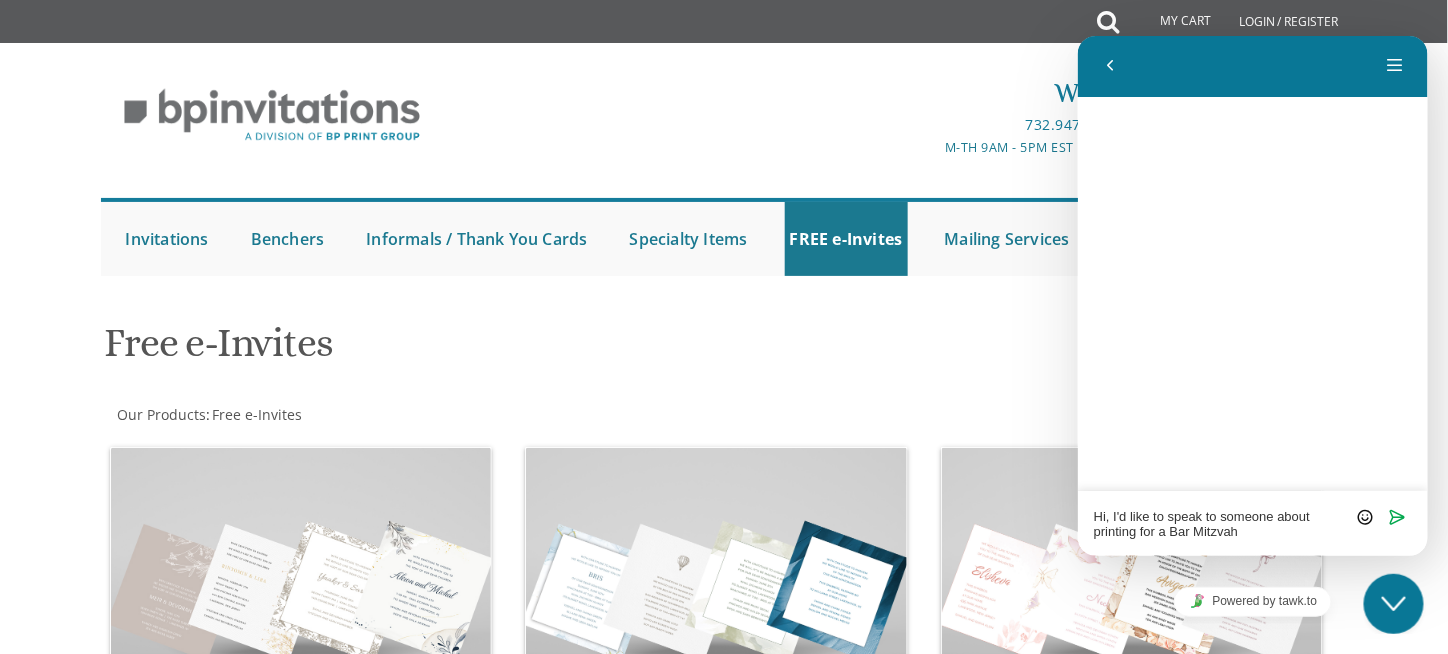click on "Hi, I'd like to speak to someone about printing for a Bar Mitzvah" at bounding box center [1077, 35] 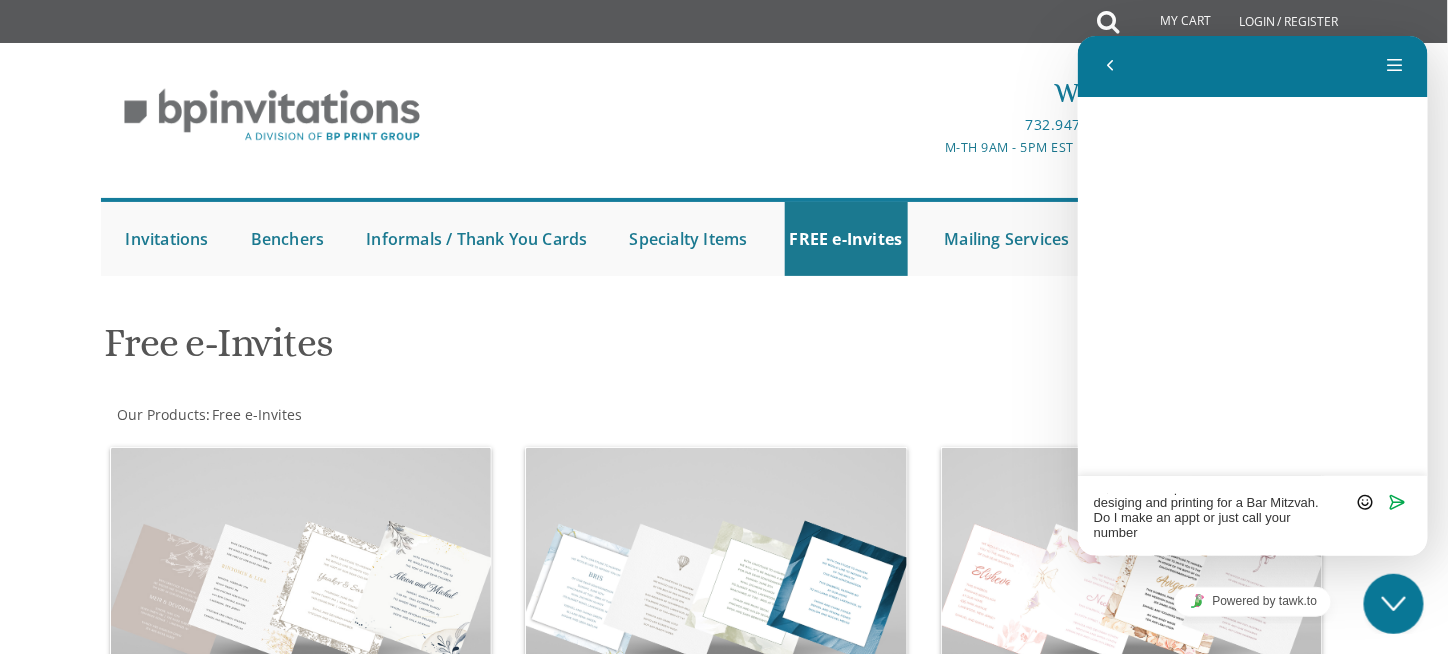 scroll, scrollTop: 0, scrollLeft: 0, axis: both 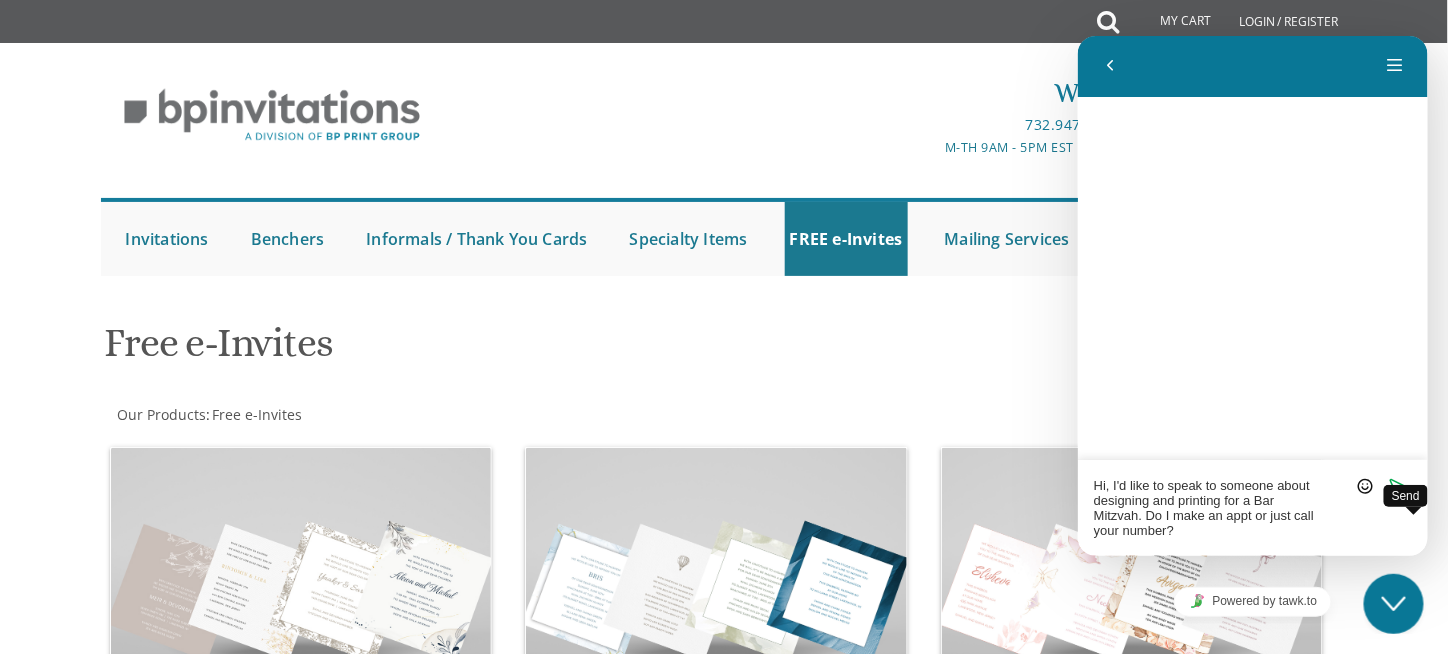 type on "Hi, I'd like to speak to someone about designing and printing for a Bar Mitzvah. Do I make an appt or just call your number?" 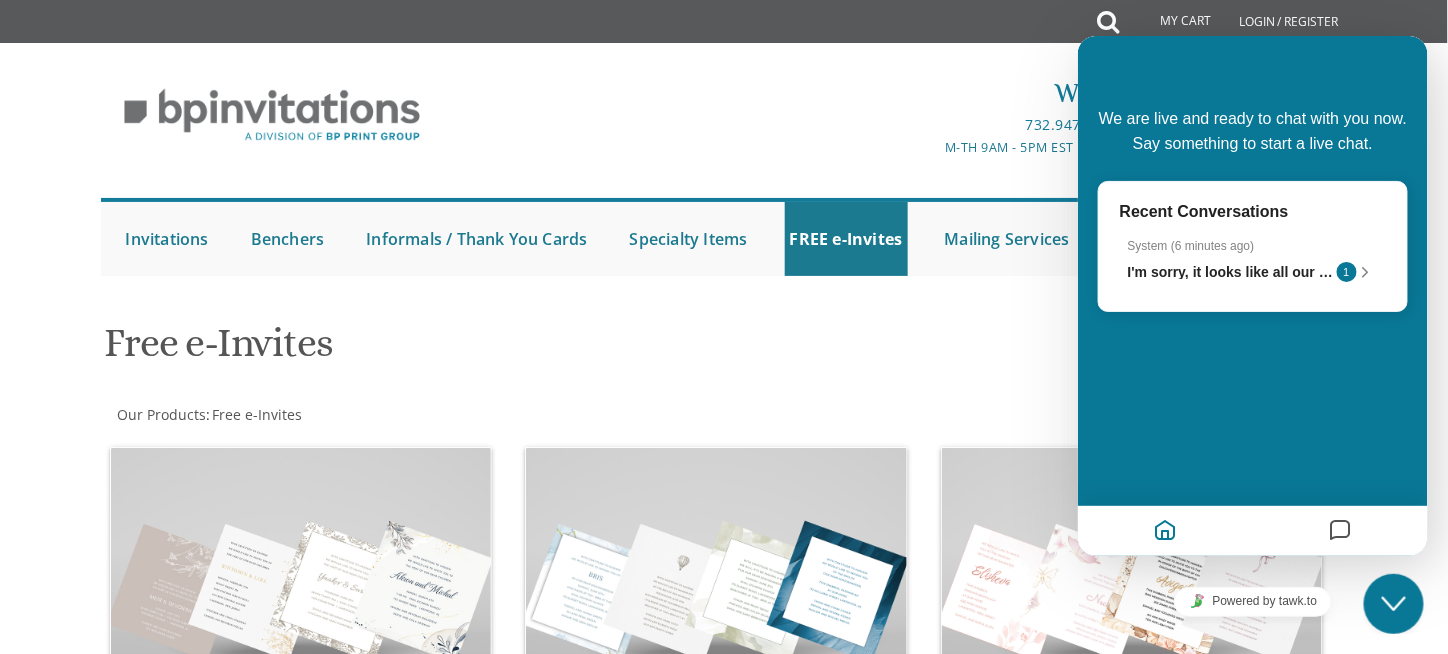 scroll, scrollTop: 0, scrollLeft: 0, axis: both 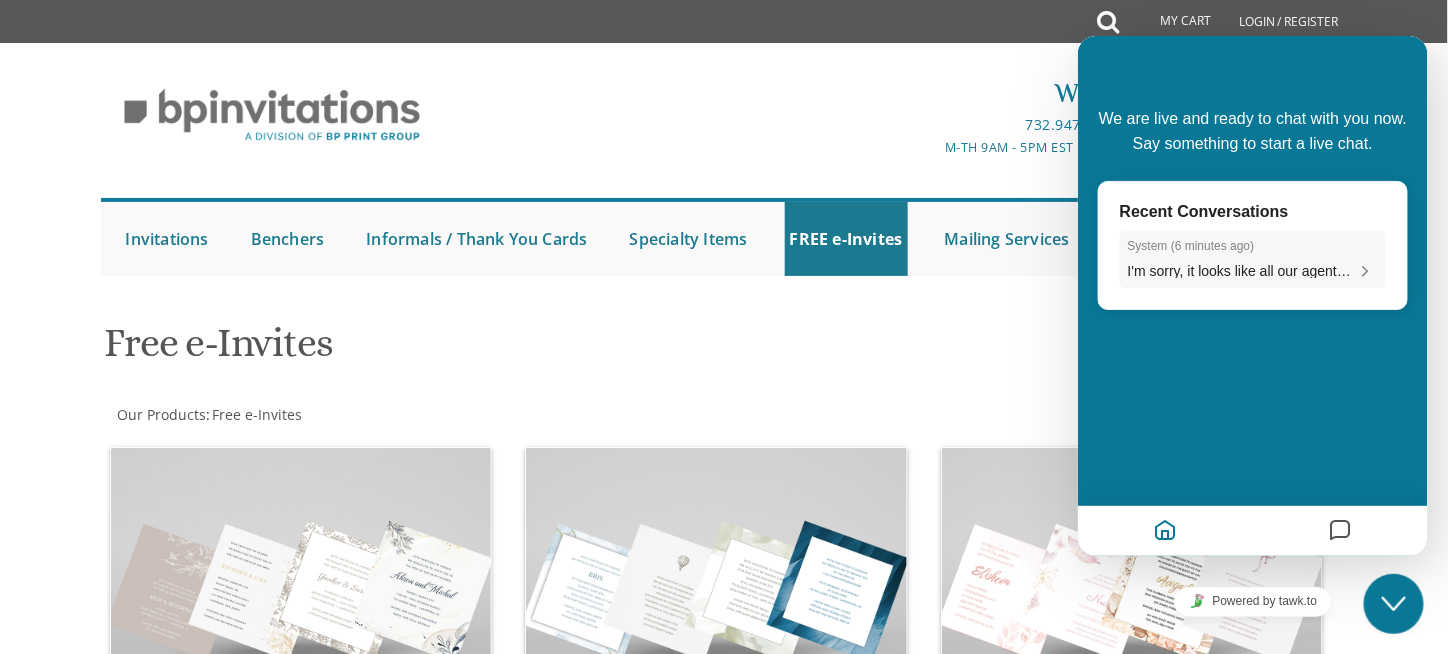 click at bounding box center (1365, 270) 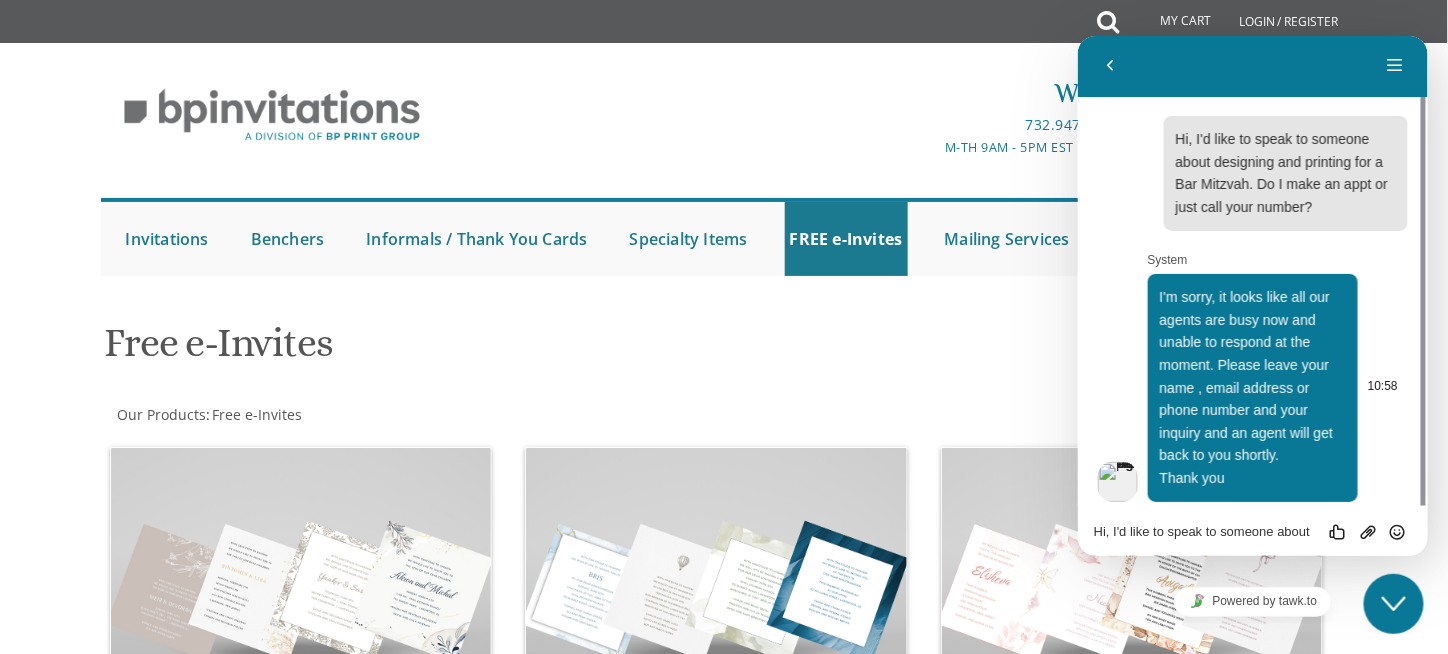 scroll, scrollTop: 12, scrollLeft: 0, axis: vertical 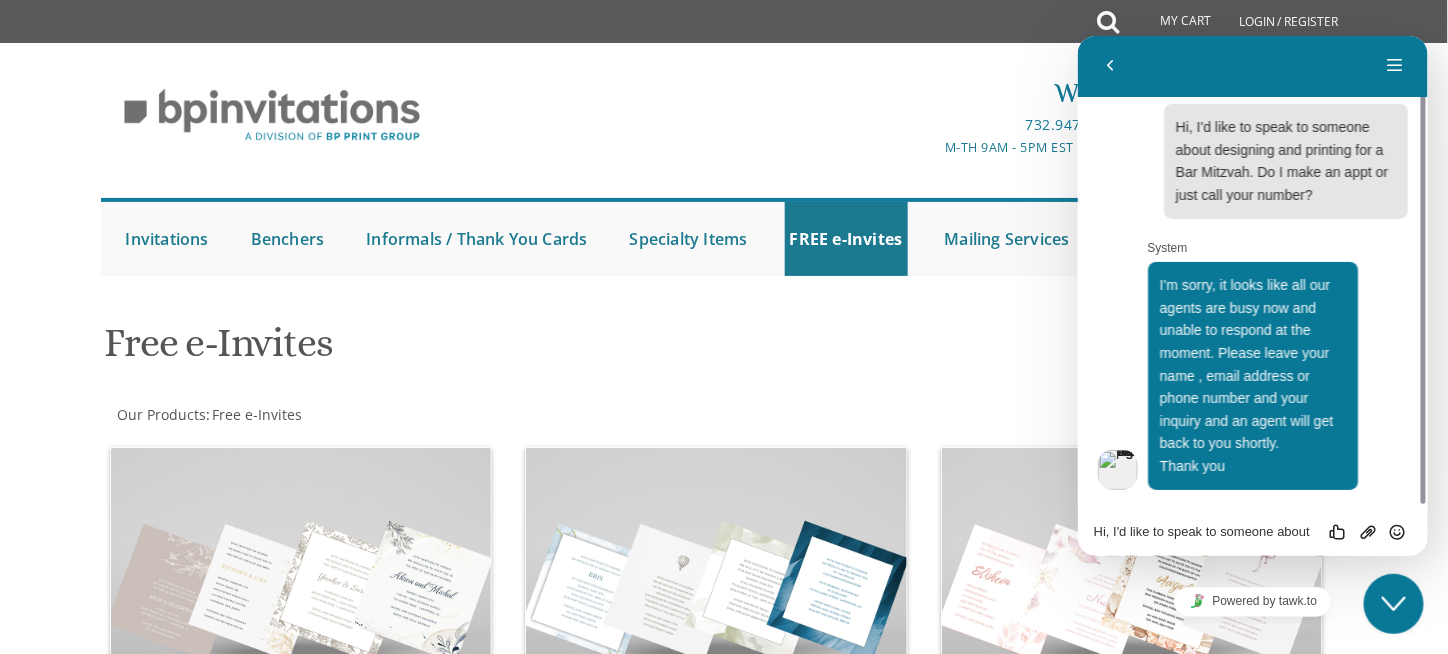 click on "Hi, I'd like to speak to someone about designing and printing for a Bar Mitzvah. Do I make an appt or just call your number?" at bounding box center [1077, 35] 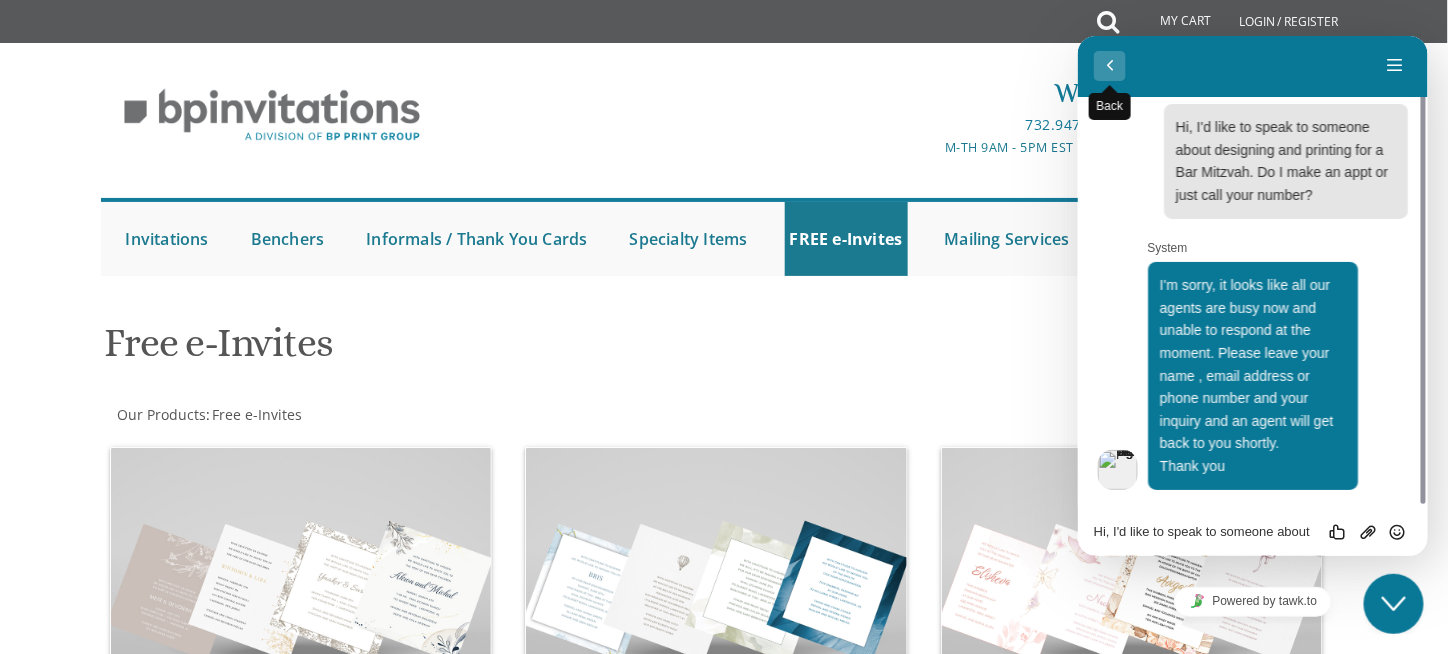 click at bounding box center (1109, 84) 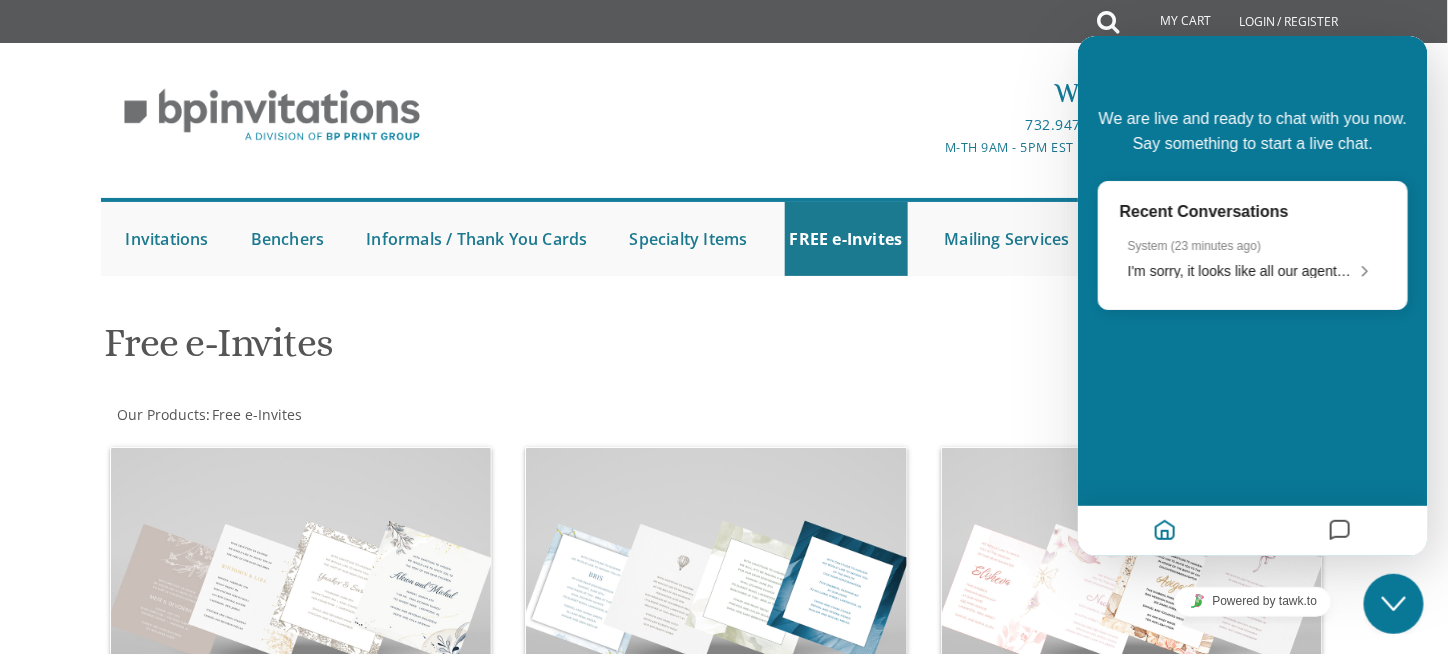 scroll, scrollTop: 0, scrollLeft: 0, axis: both 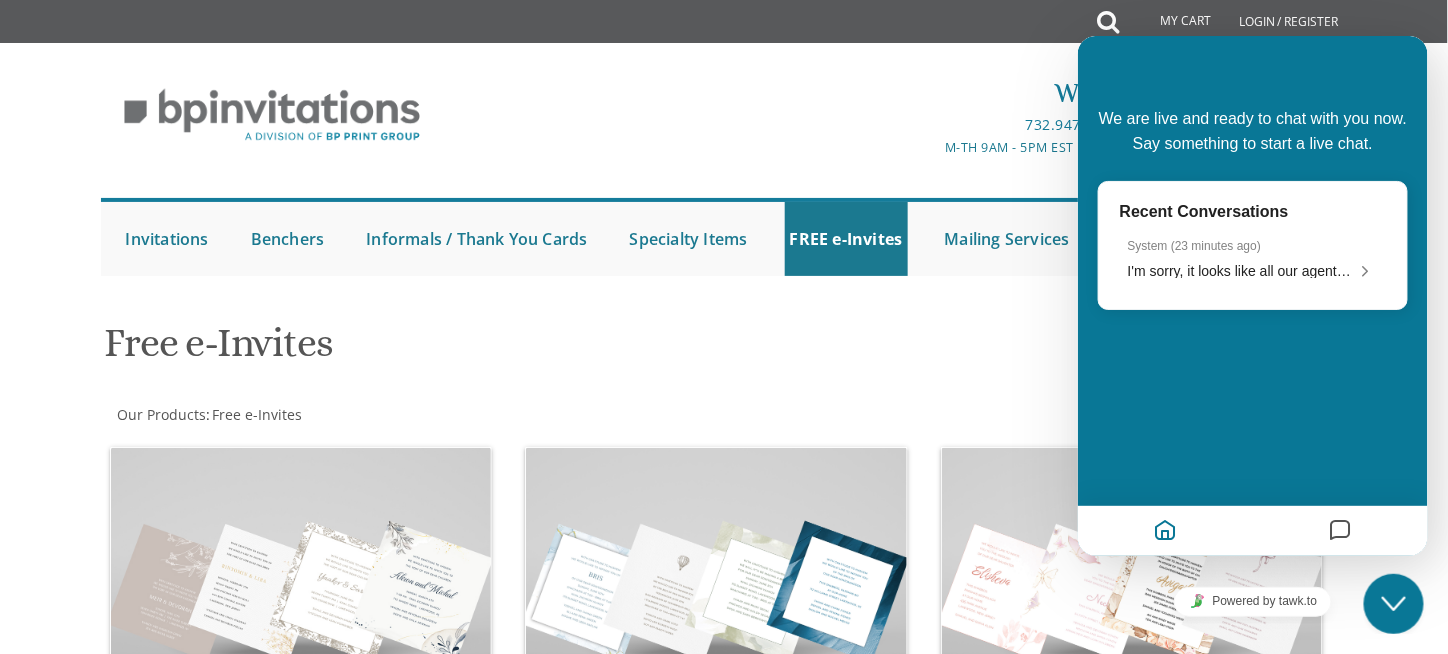 click on "We are live and ready to chat with you now. Say something to start a live chat.  Recent Conversations   System ( 23 minutes ago )  I'm sorry, it looks like all our agents are busy now and unable to respond at the moment. Please leave your name , email address or phone number and your inquiry and an agent will get back to you shortly.
Thank you" at bounding box center [1252, 295] 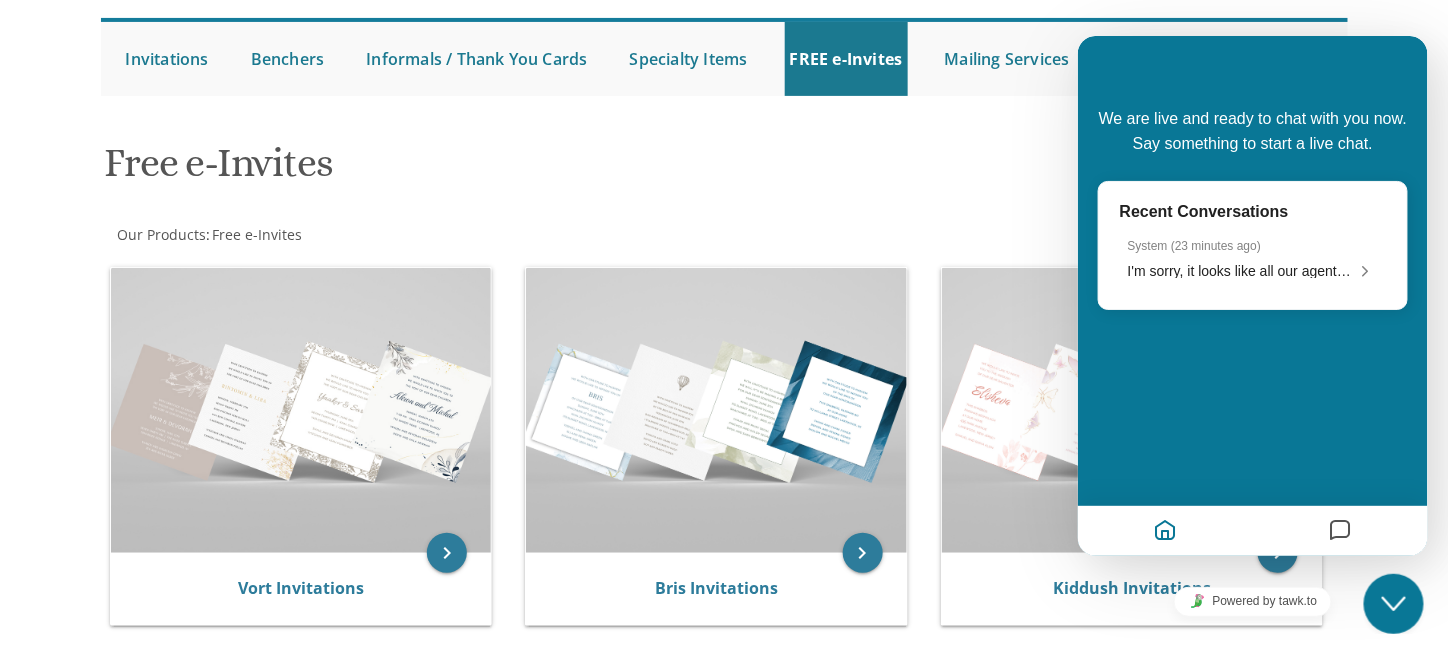 scroll, scrollTop: 181, scrollLeft: 0, axis: vertical 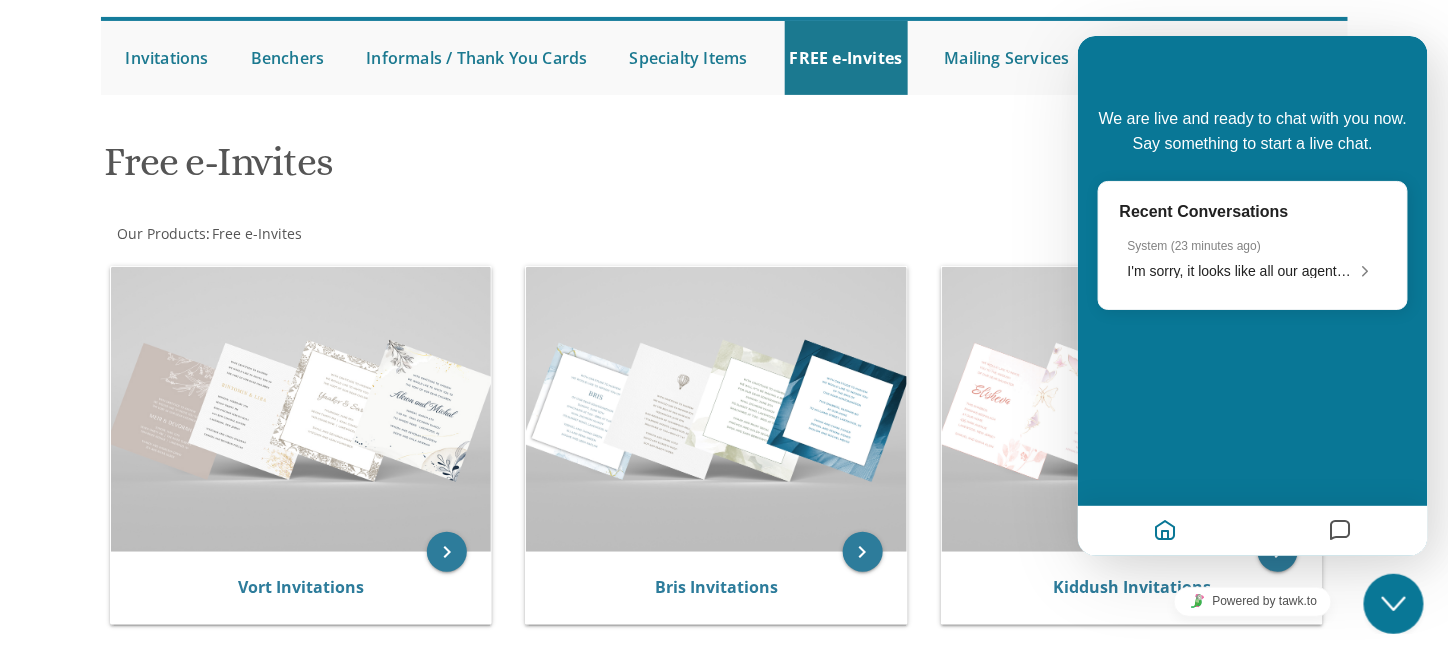 click on "Free e-Invites" at bounding box center (724, 164) 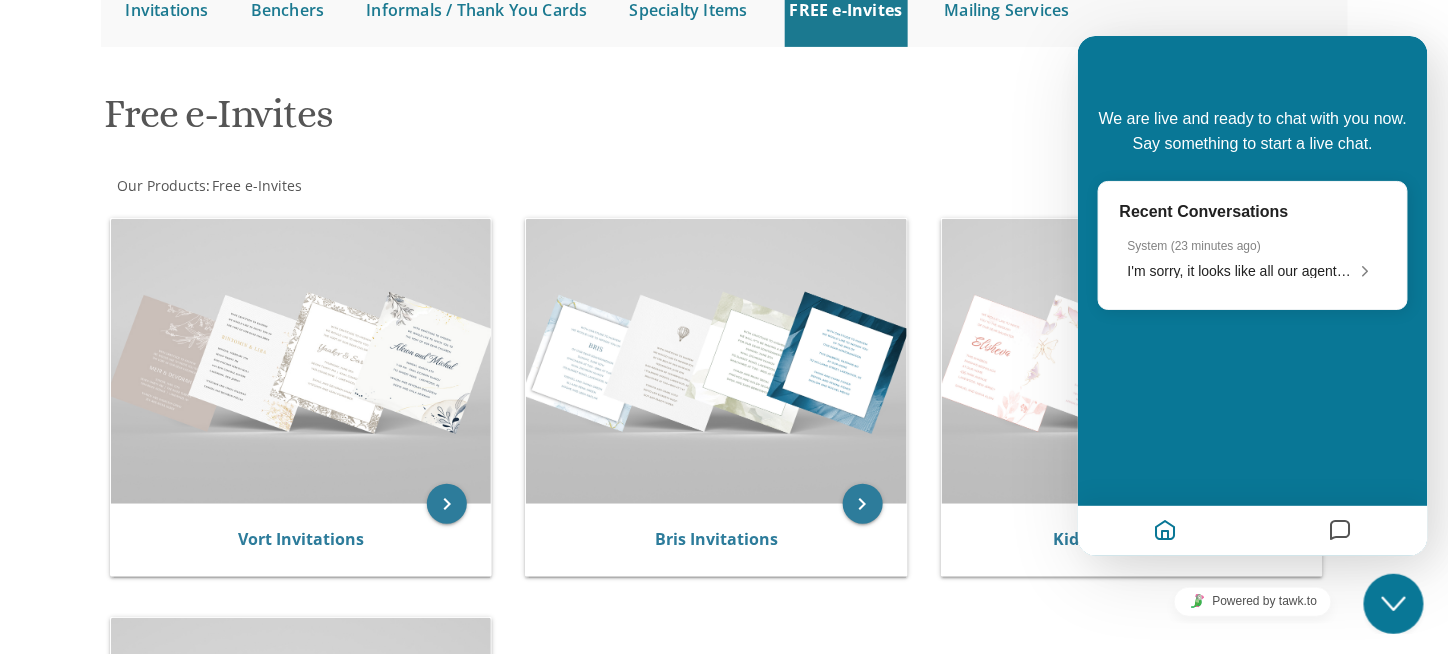 scroll, scrollTop: 0, scrollLeft: 0, axis: both 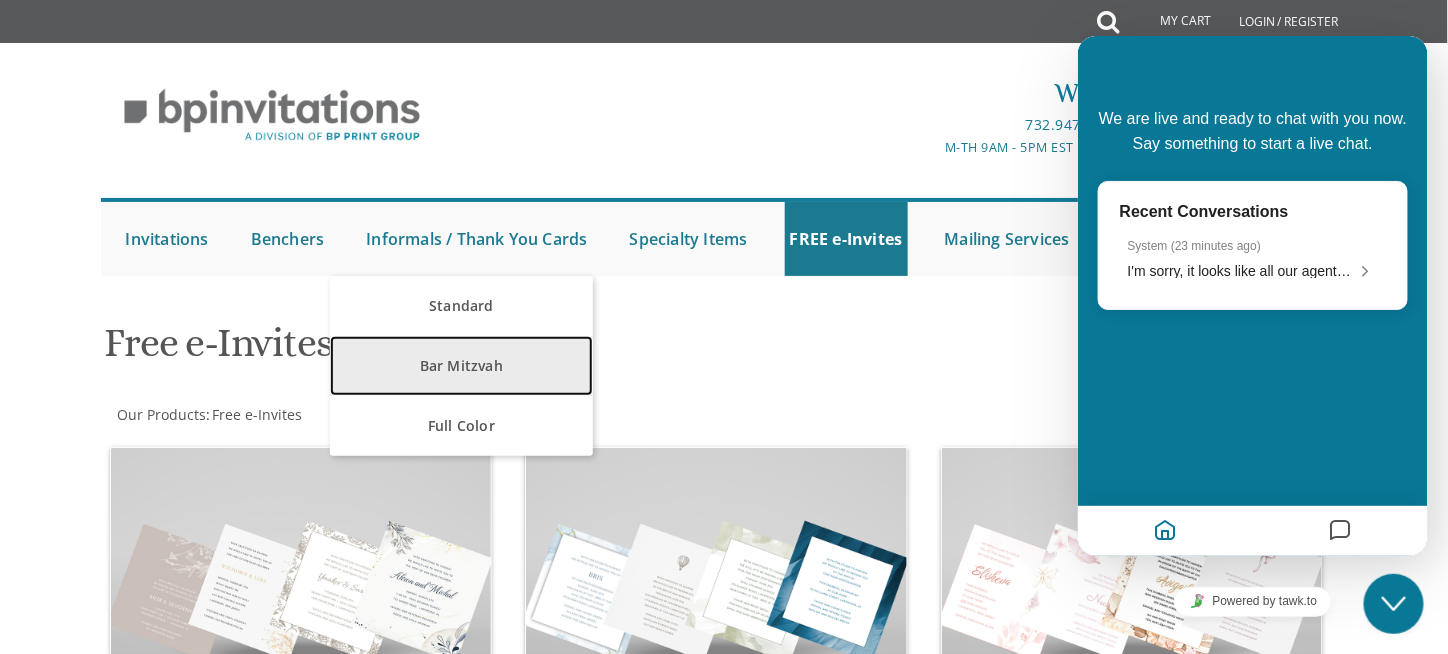 click on "Bar Mitzvah" at bounding box center (461, 366) 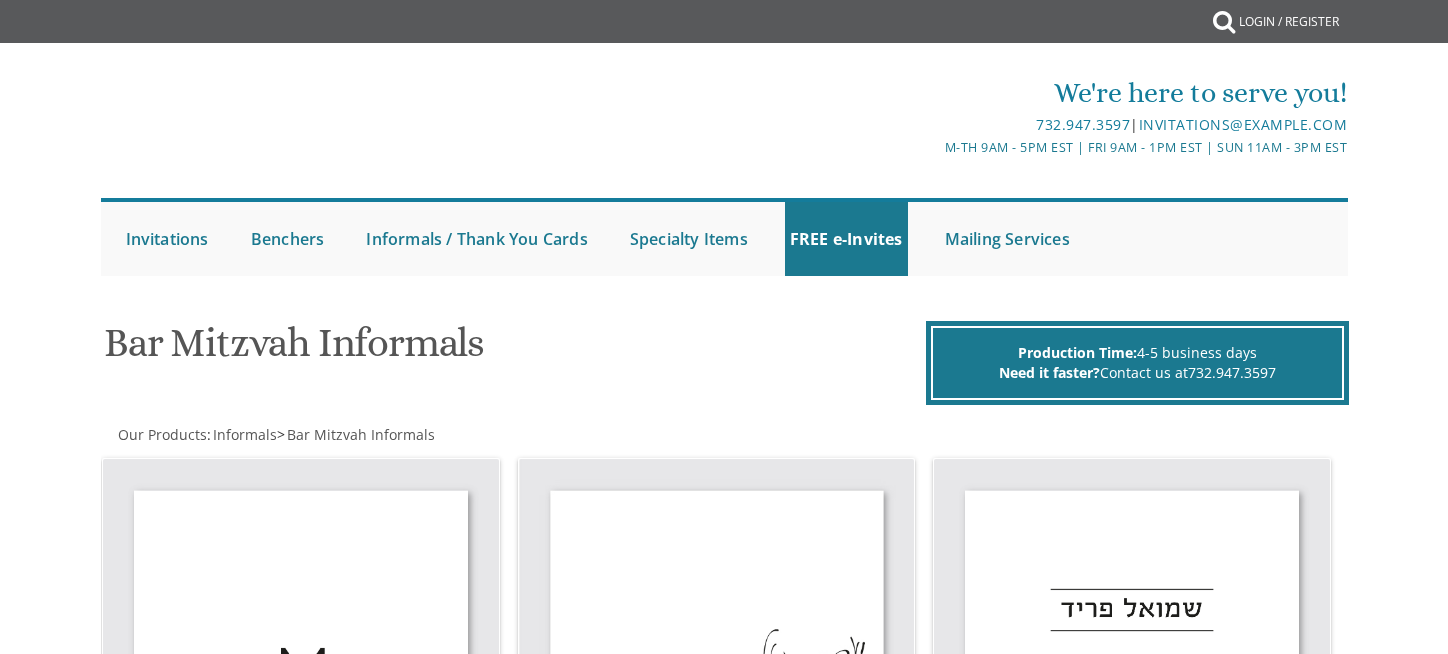 scroll, scrollTop: 0, scrollLeft: 0, axis: both 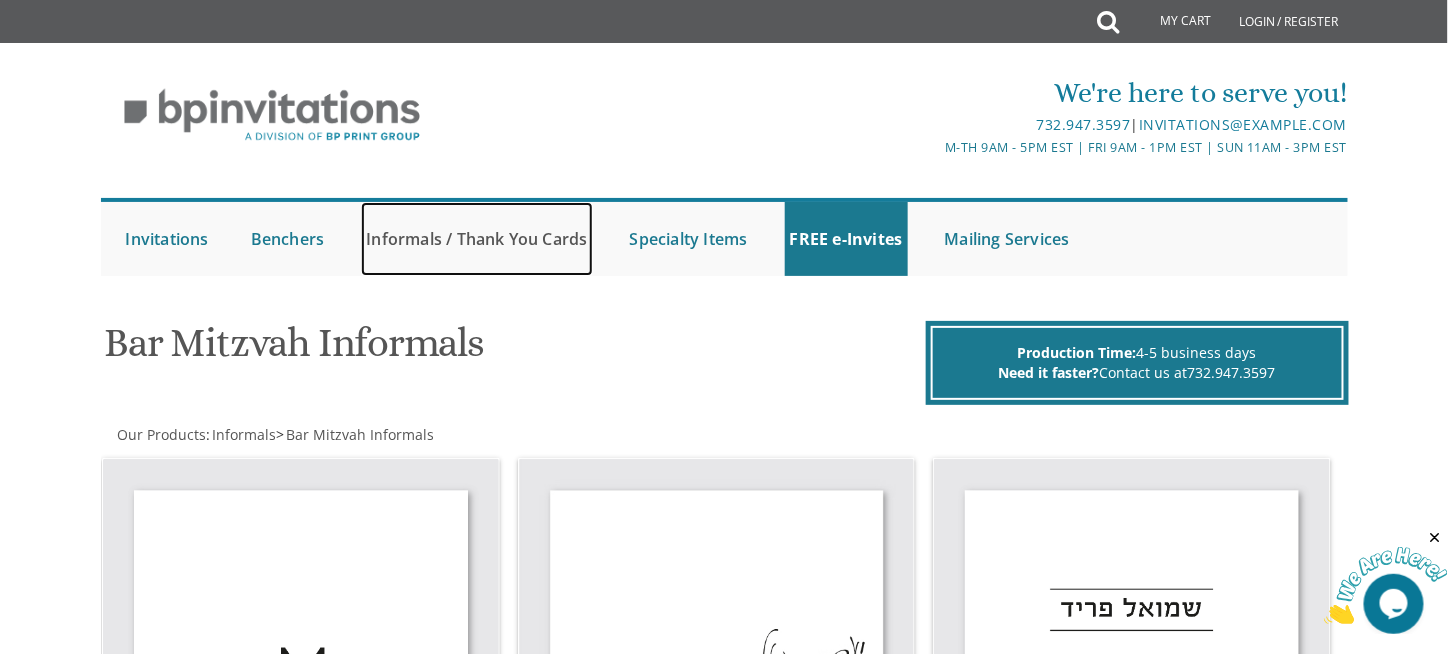 click on "Informals / Thank You Cards" at bounding box center [476, 239] 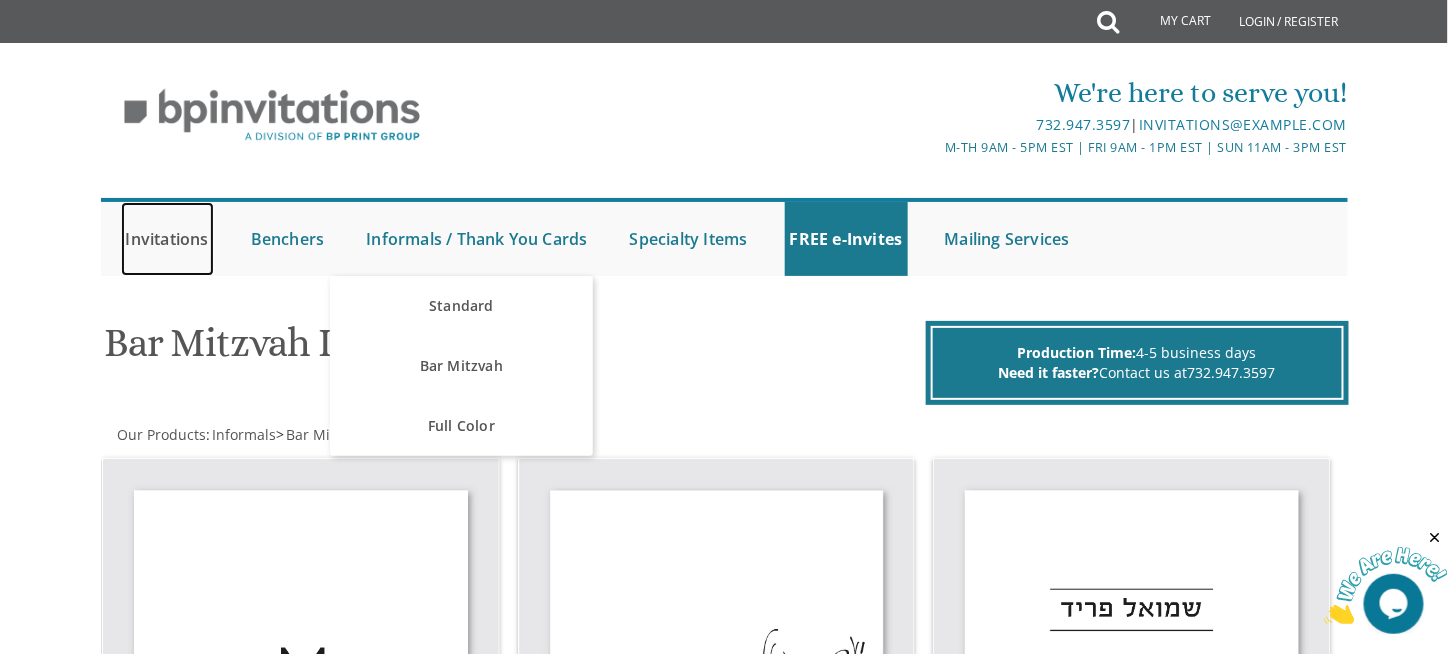 click on "Invitations" at bounding box center [167, 239] 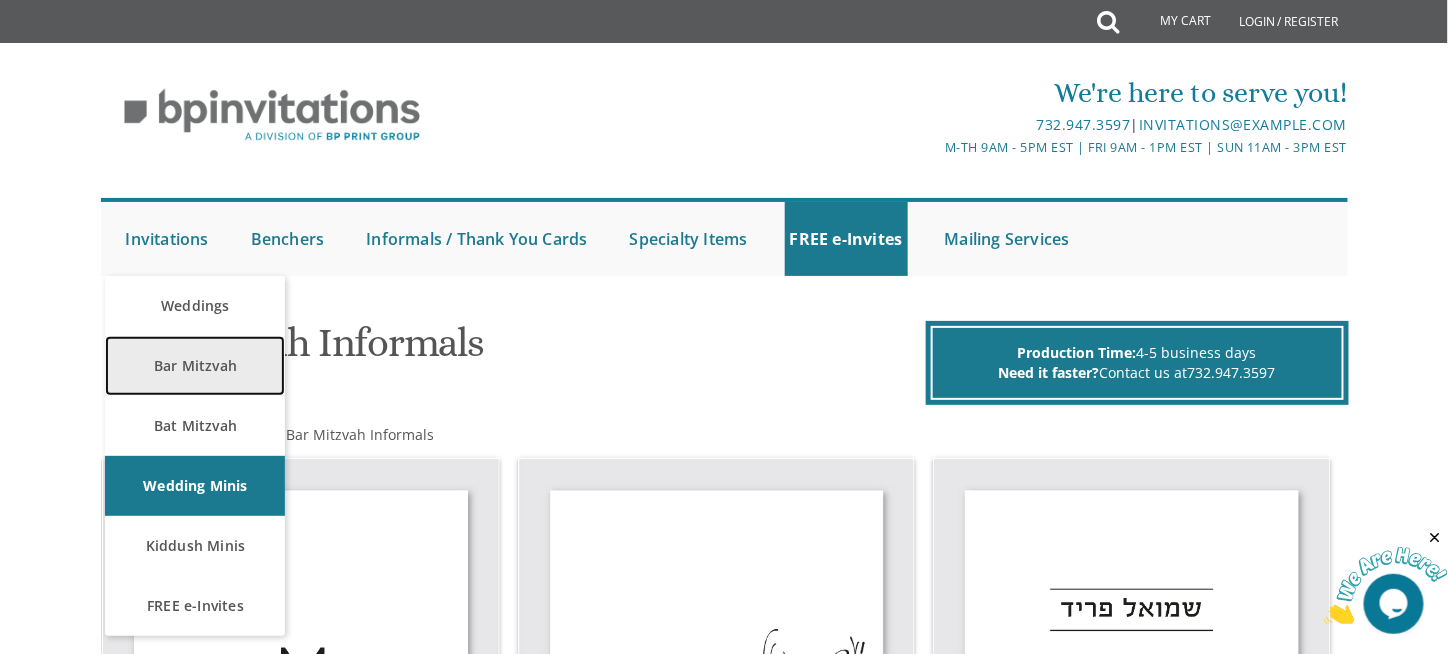 click on "Bar Mitzvah" at bounding box center [195, 366] 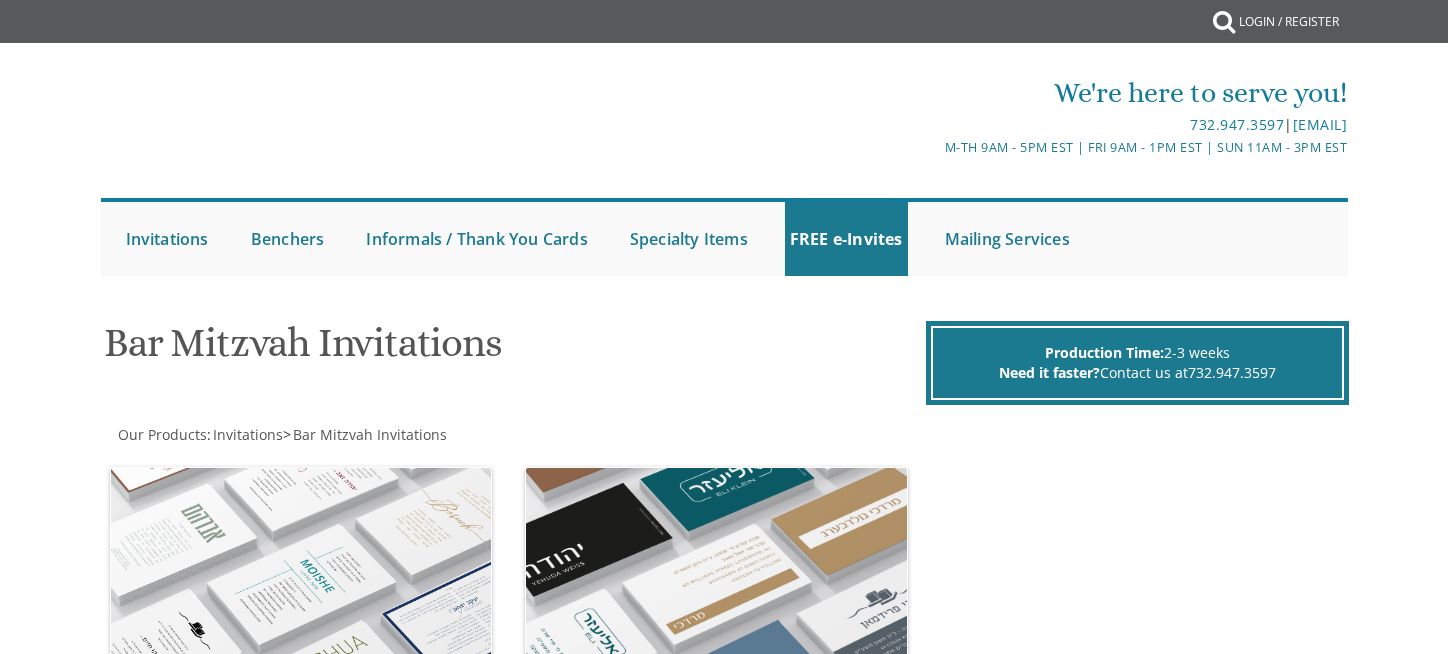 scroll, scrollTop: 0, scrollLeft: 0, axis: both 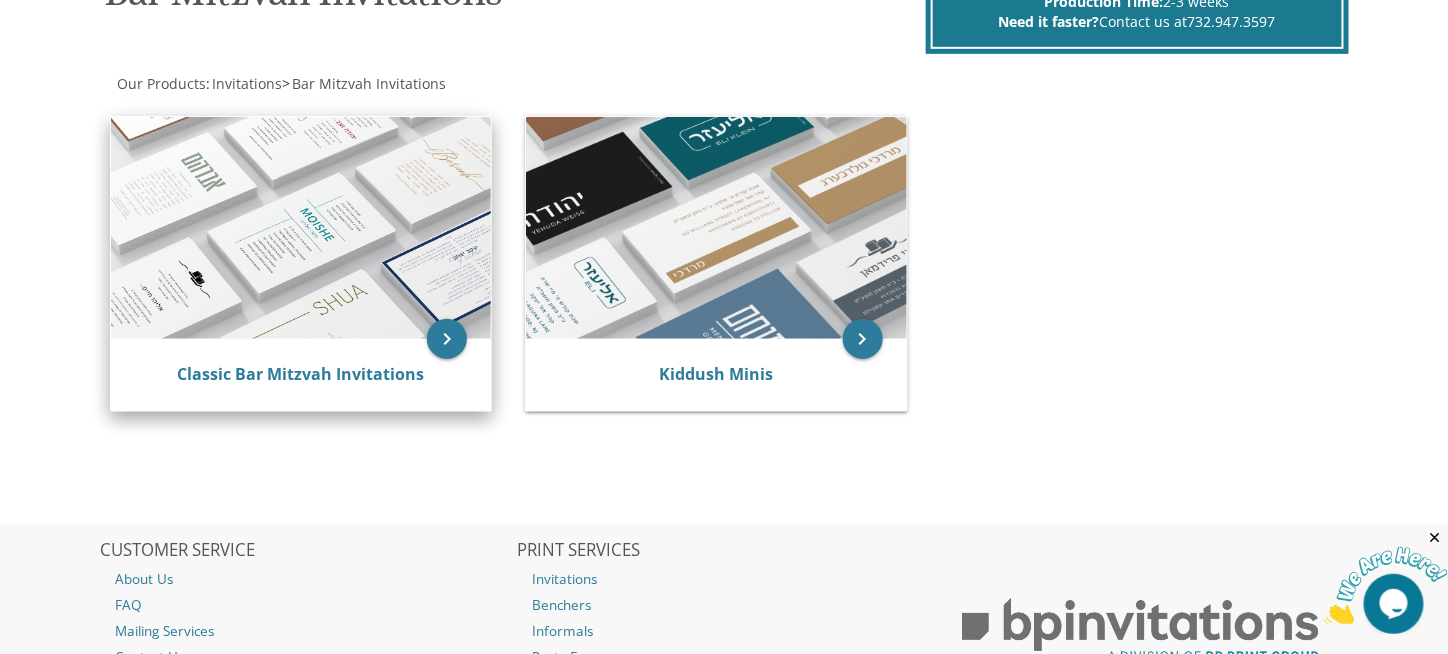 click at bounding box center (301, 228) 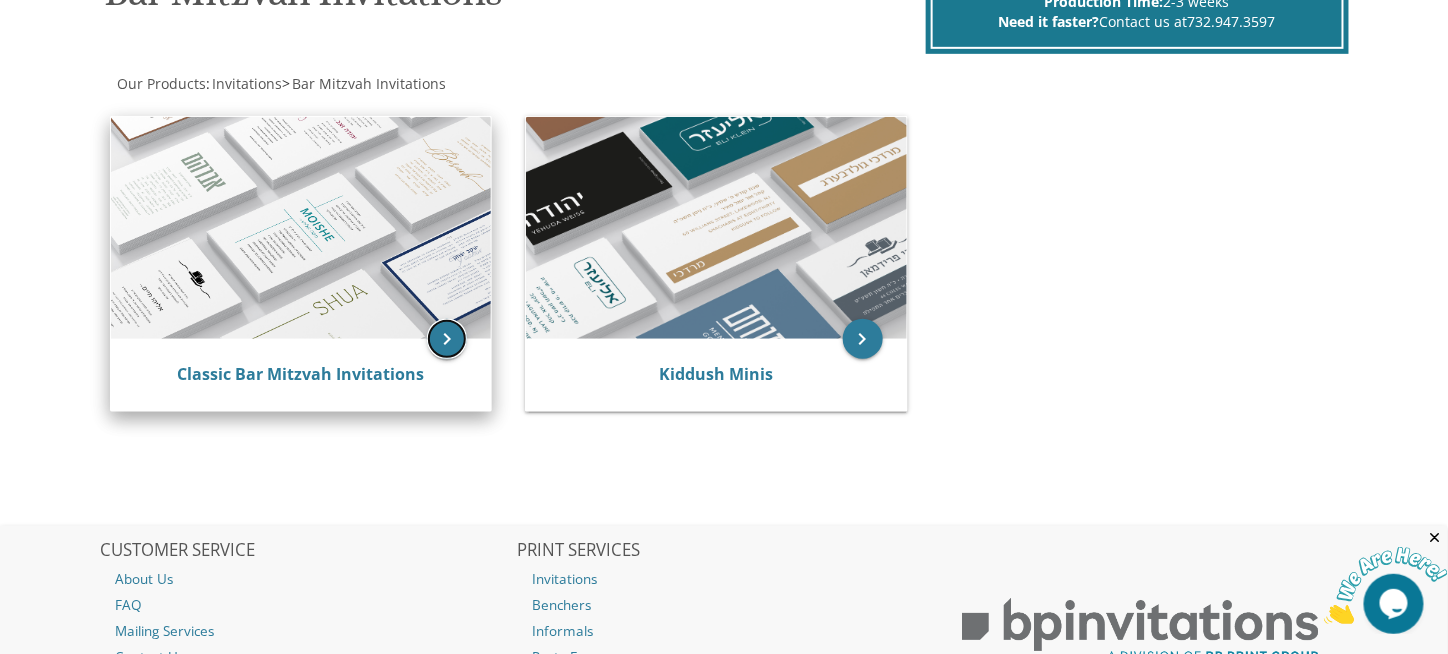 click on "keyboard_arrow_right" at bounding box center [447, 339] 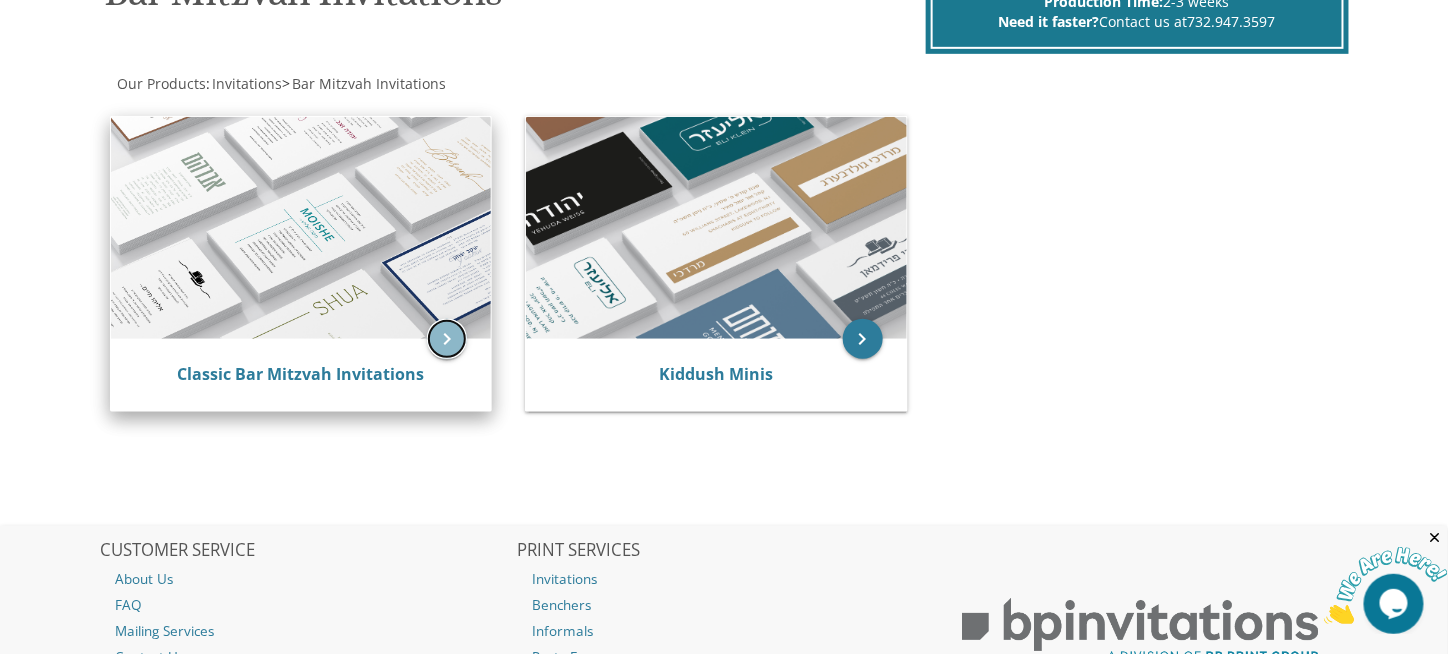 click on "keyboard_arrow_right" at bounding box center (447, 339) 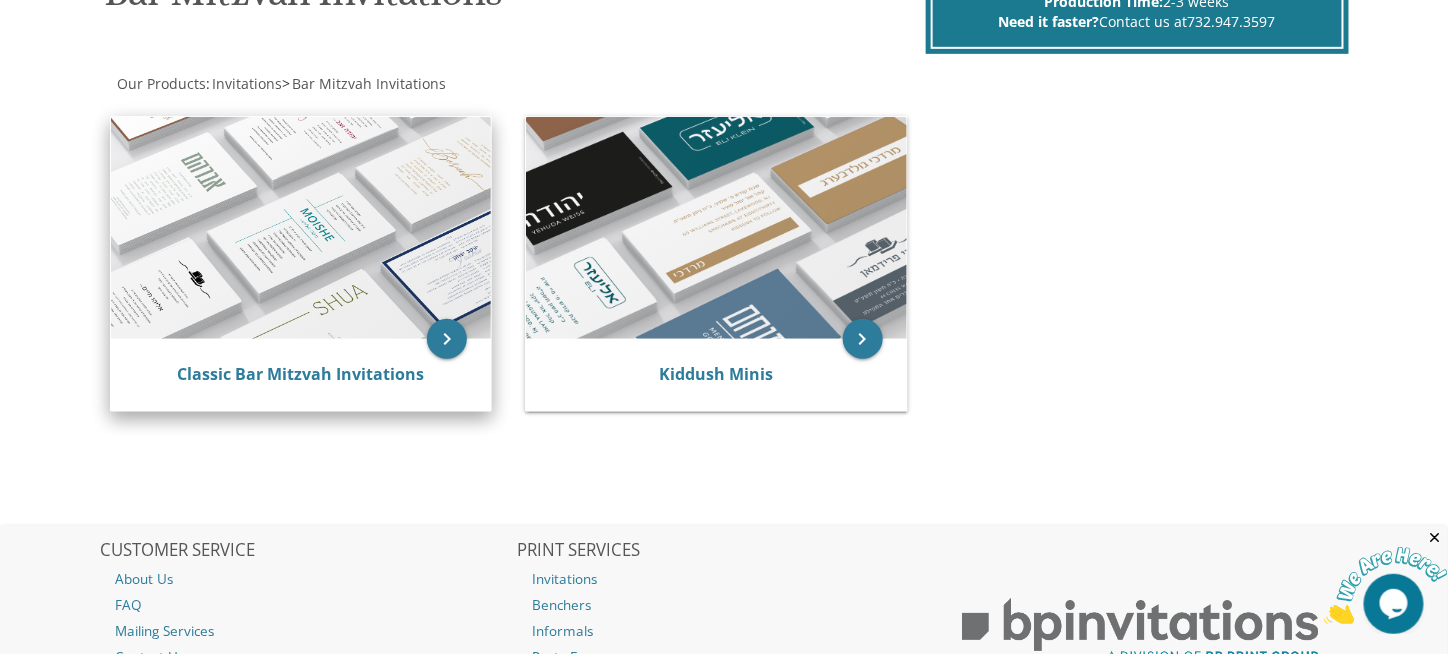 click at bounding box center (301, 228) 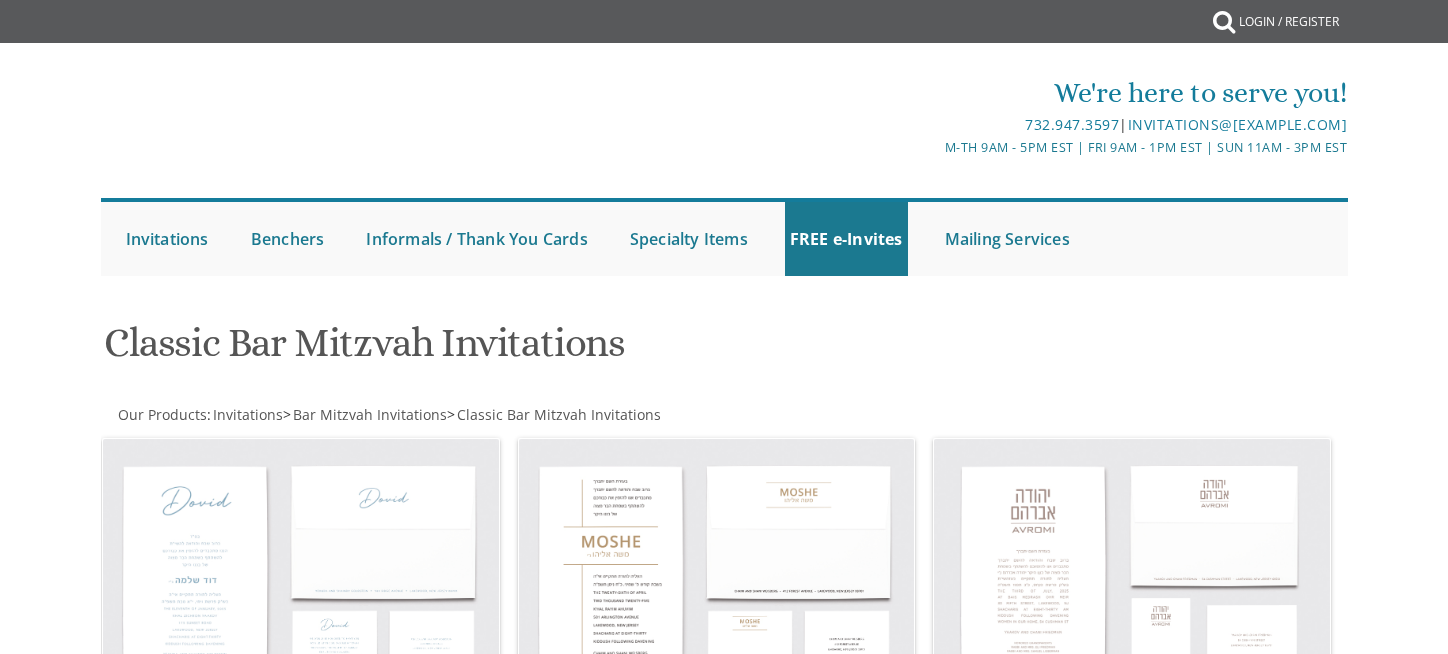 scroll, scrollTop: 0, scrollLeft: 0, axis: both 